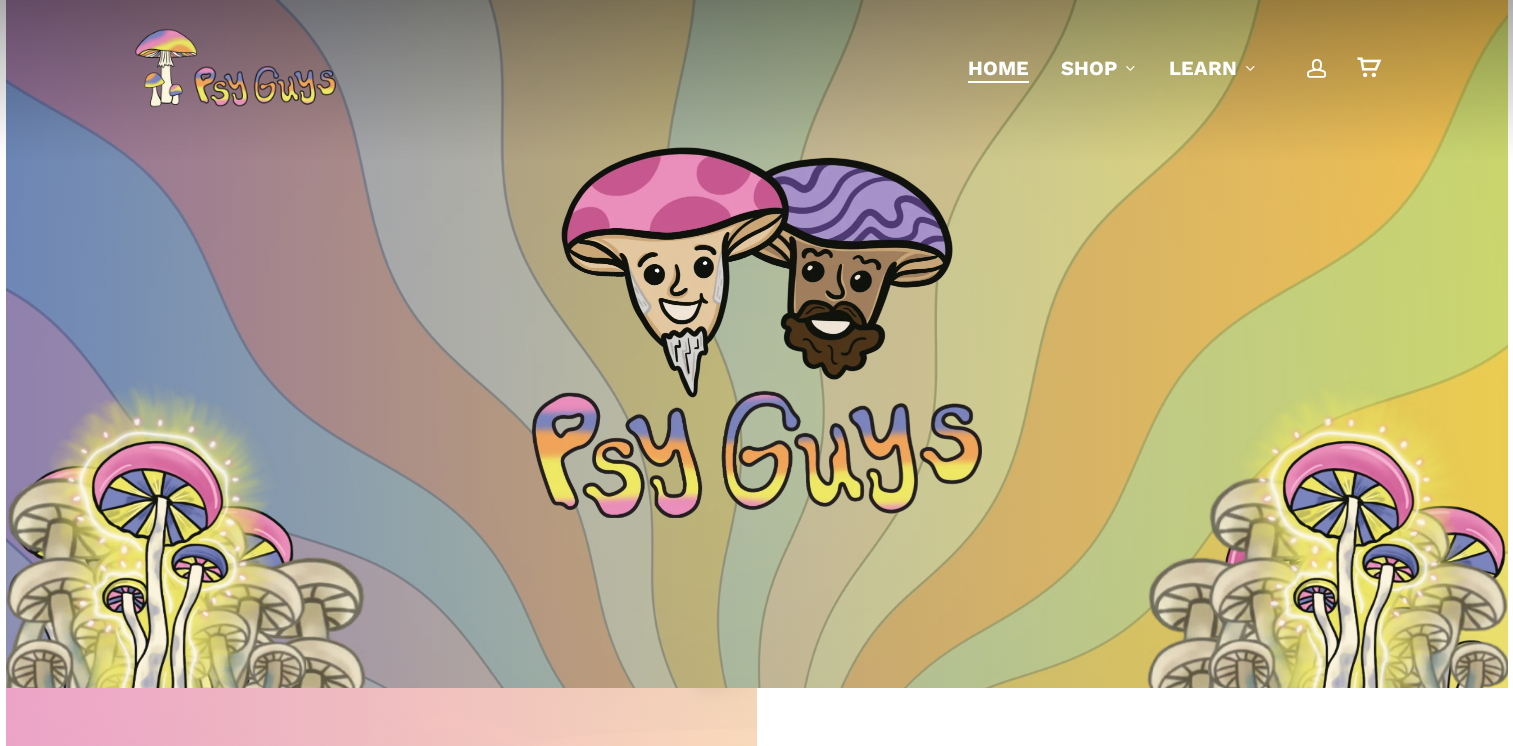 scroll, scrollTop: 0, scrollLeft: 0, axis: both 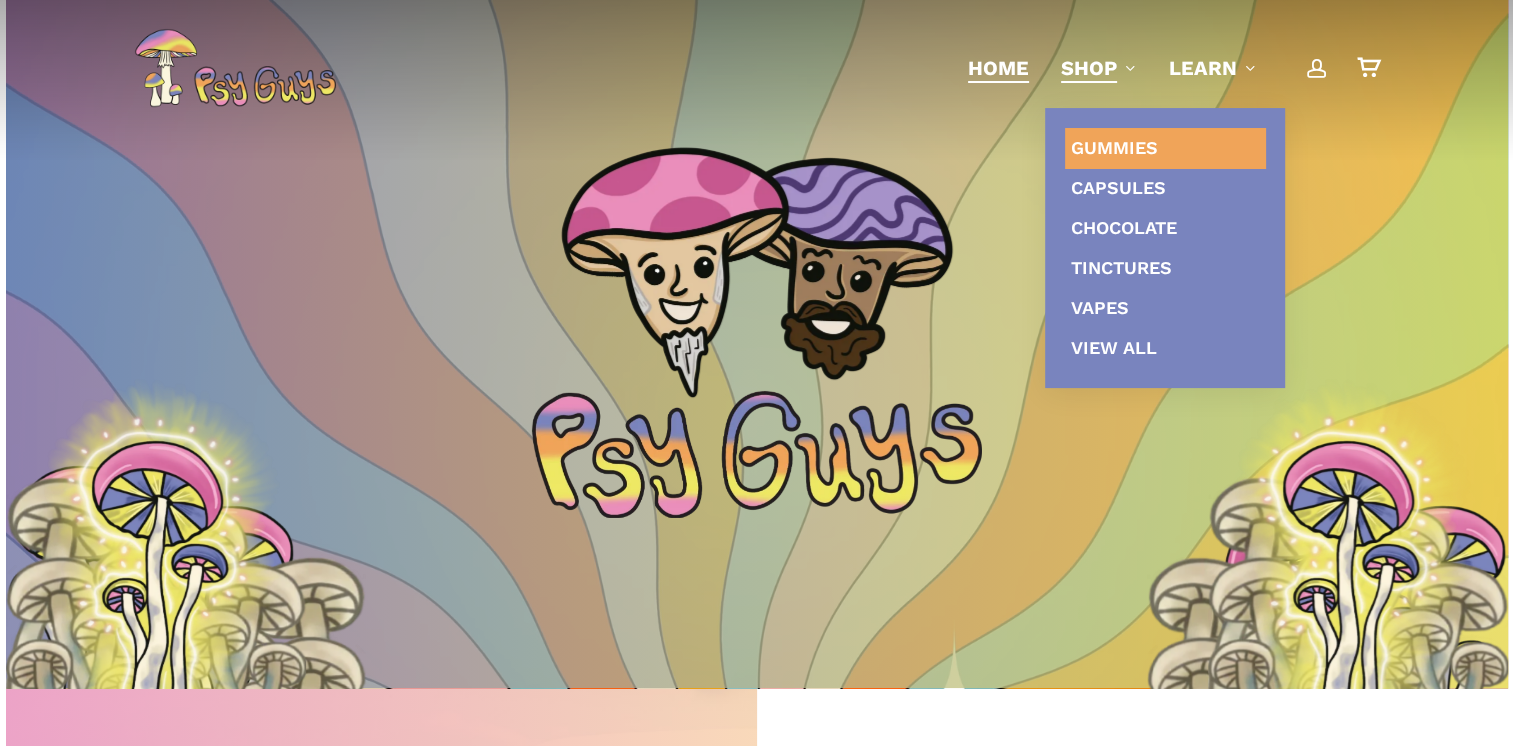 click on "Gummies" at bounding box center (1114, 147) 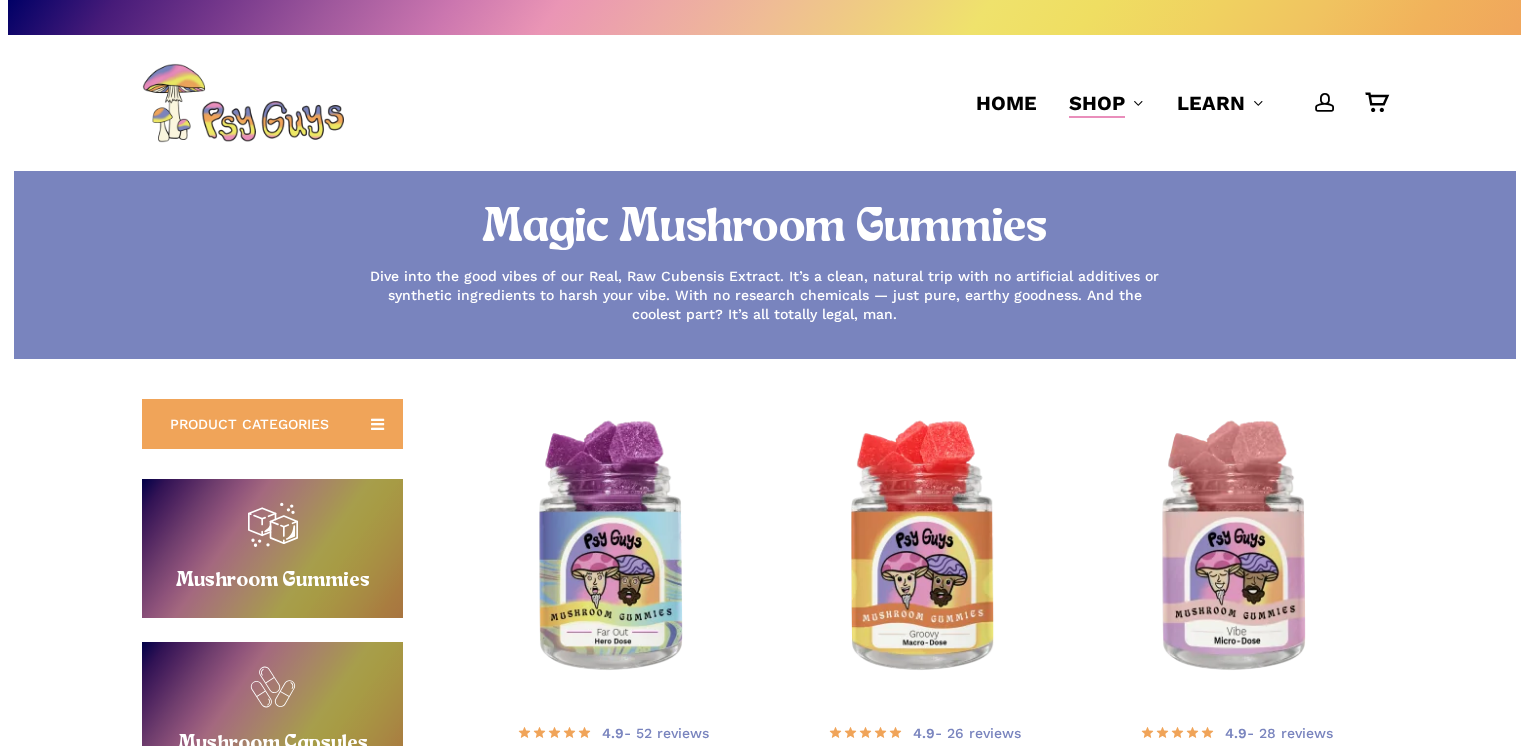 scroll, scrollTop: 0, scrollLeft: 0, axis: both 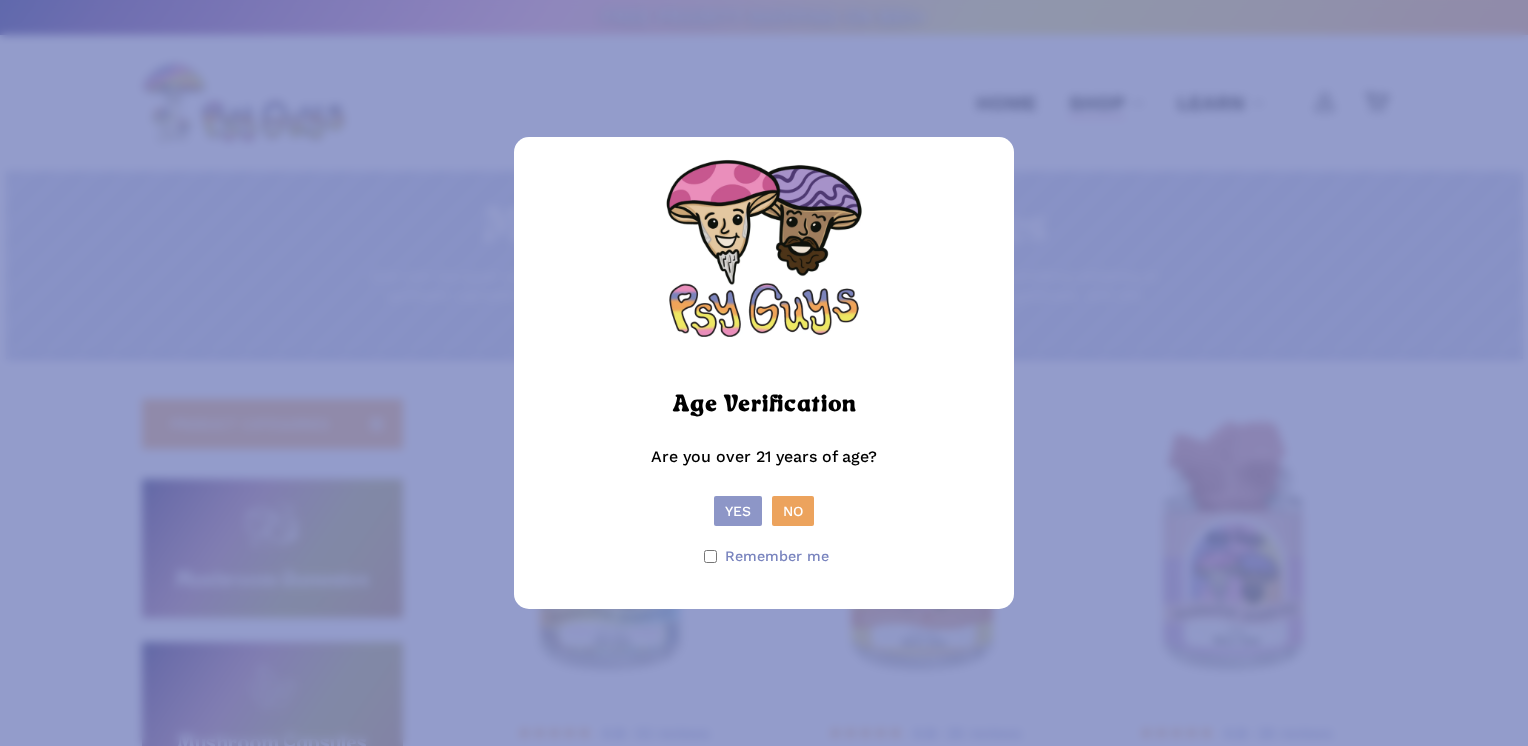 click on "Yes" at bounding box center (738, 511) 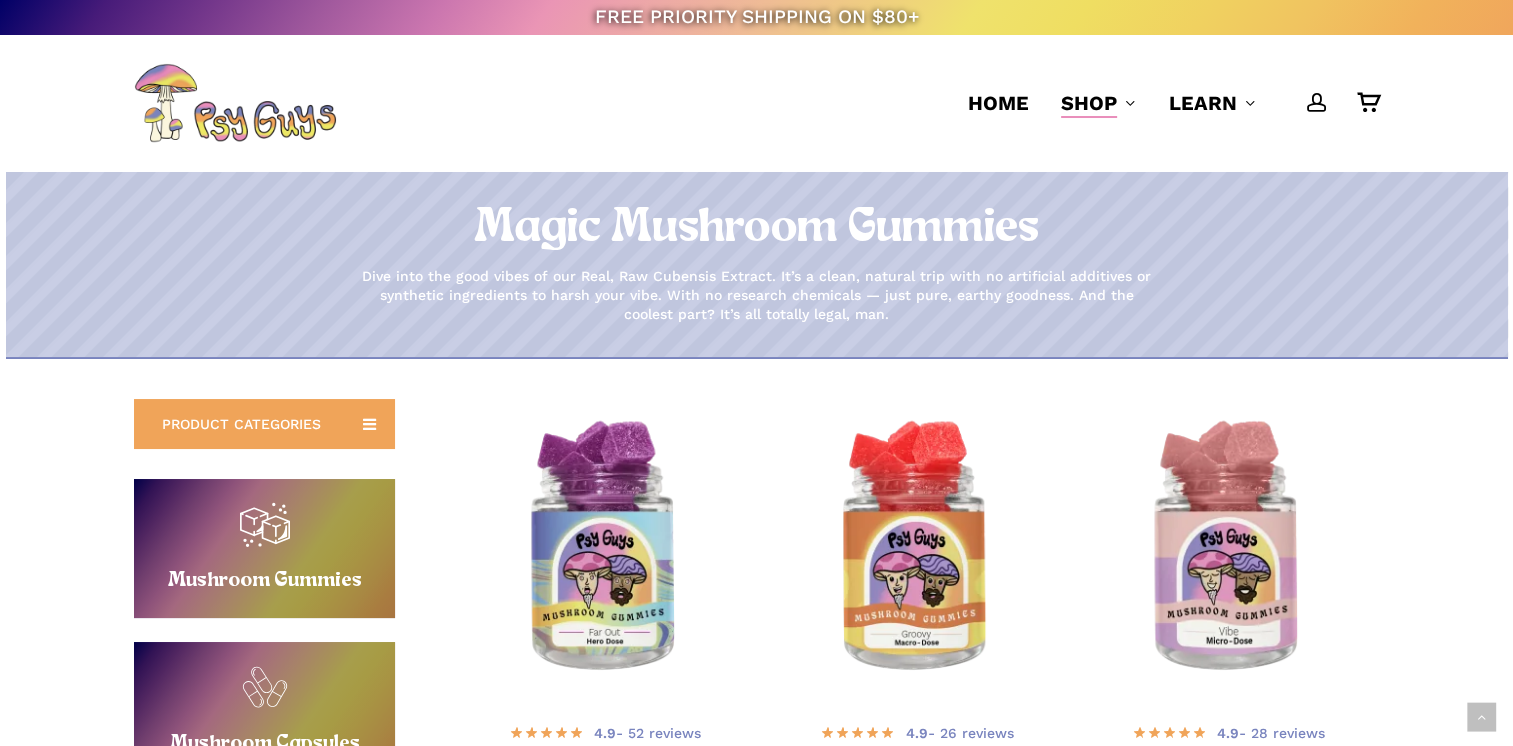 scroll, scrollTop: 652, scrollLeft: 0, axis: vertical 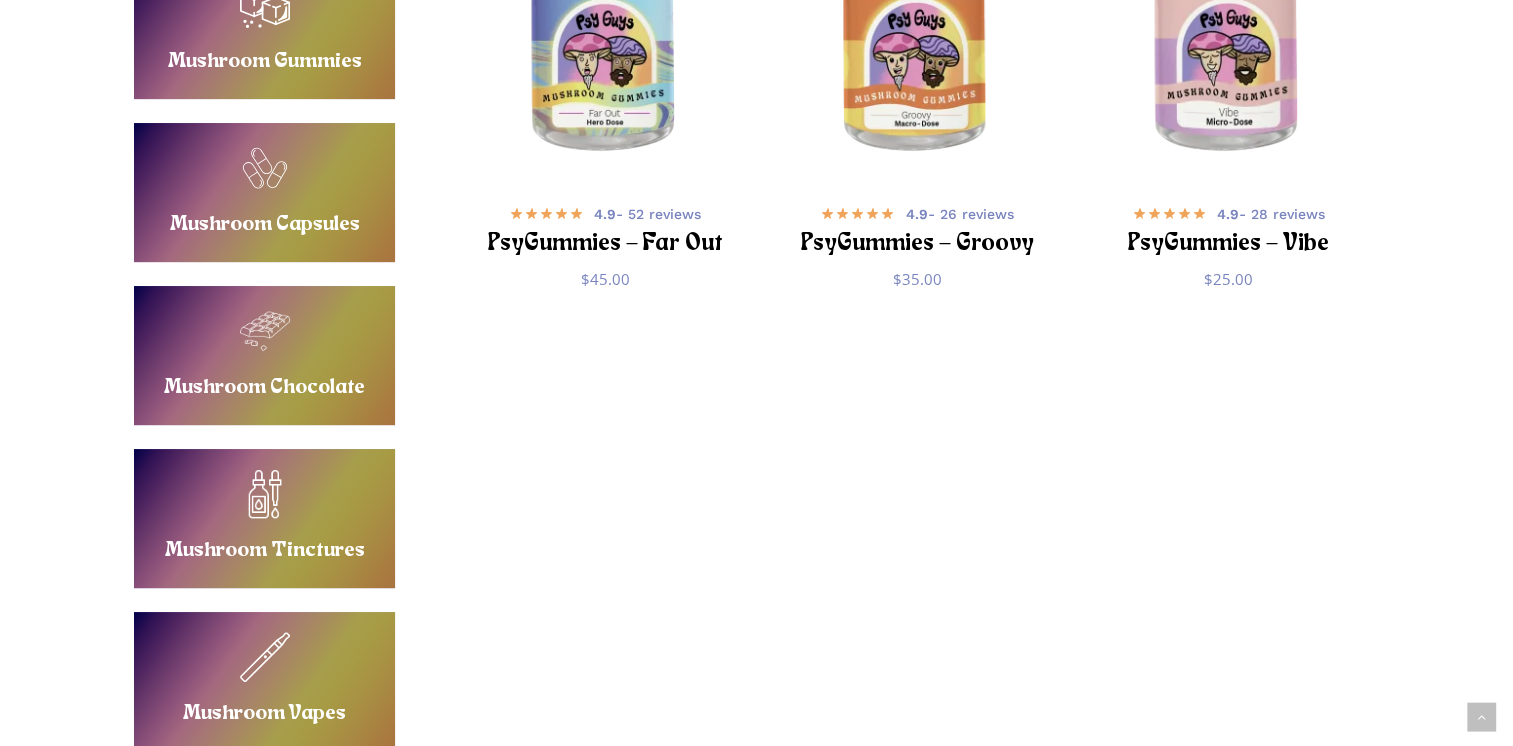 click on "Buy Mushroom Vapes" at bounding box center [264, 681] 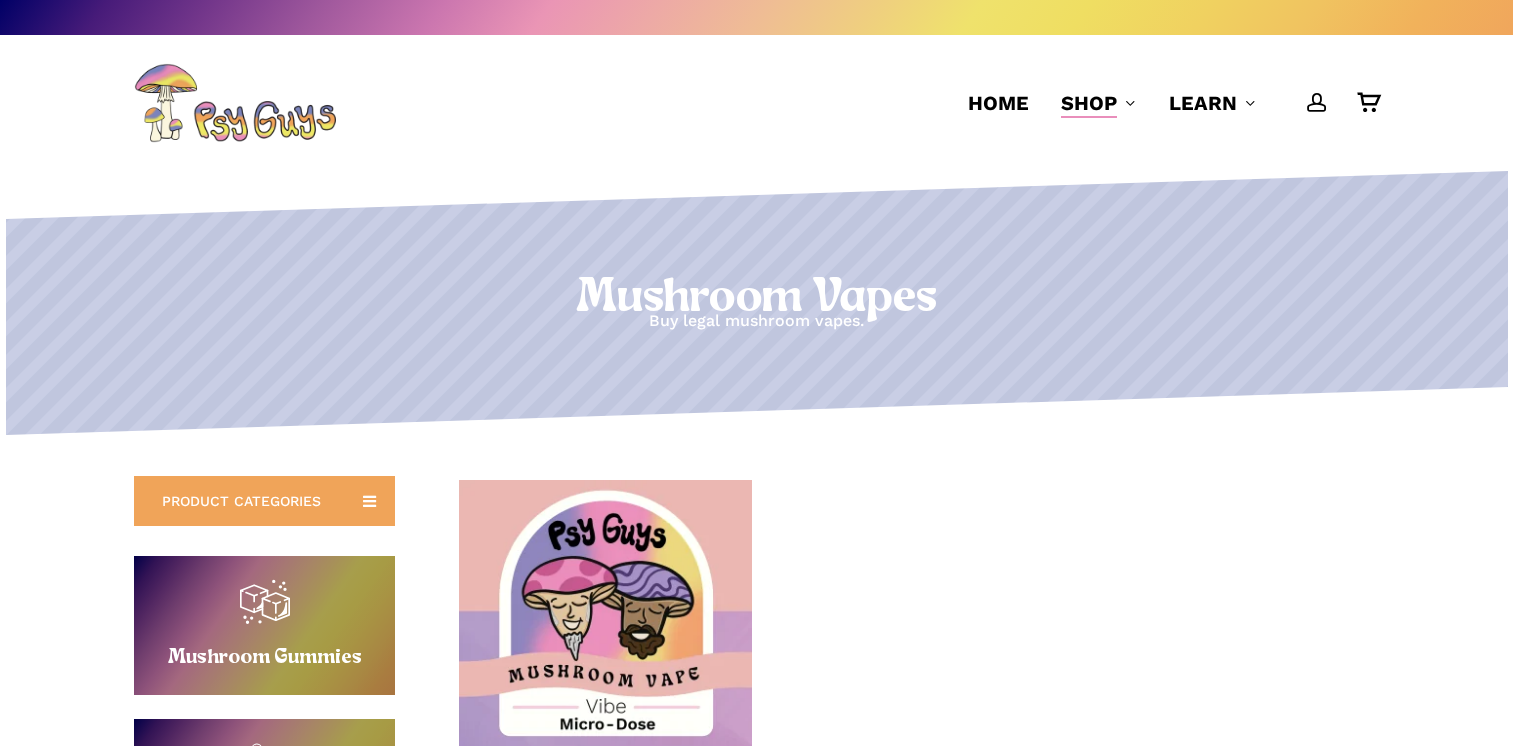 scroll, scrollTop: 440, scrollLeft: 0, axis: vertical 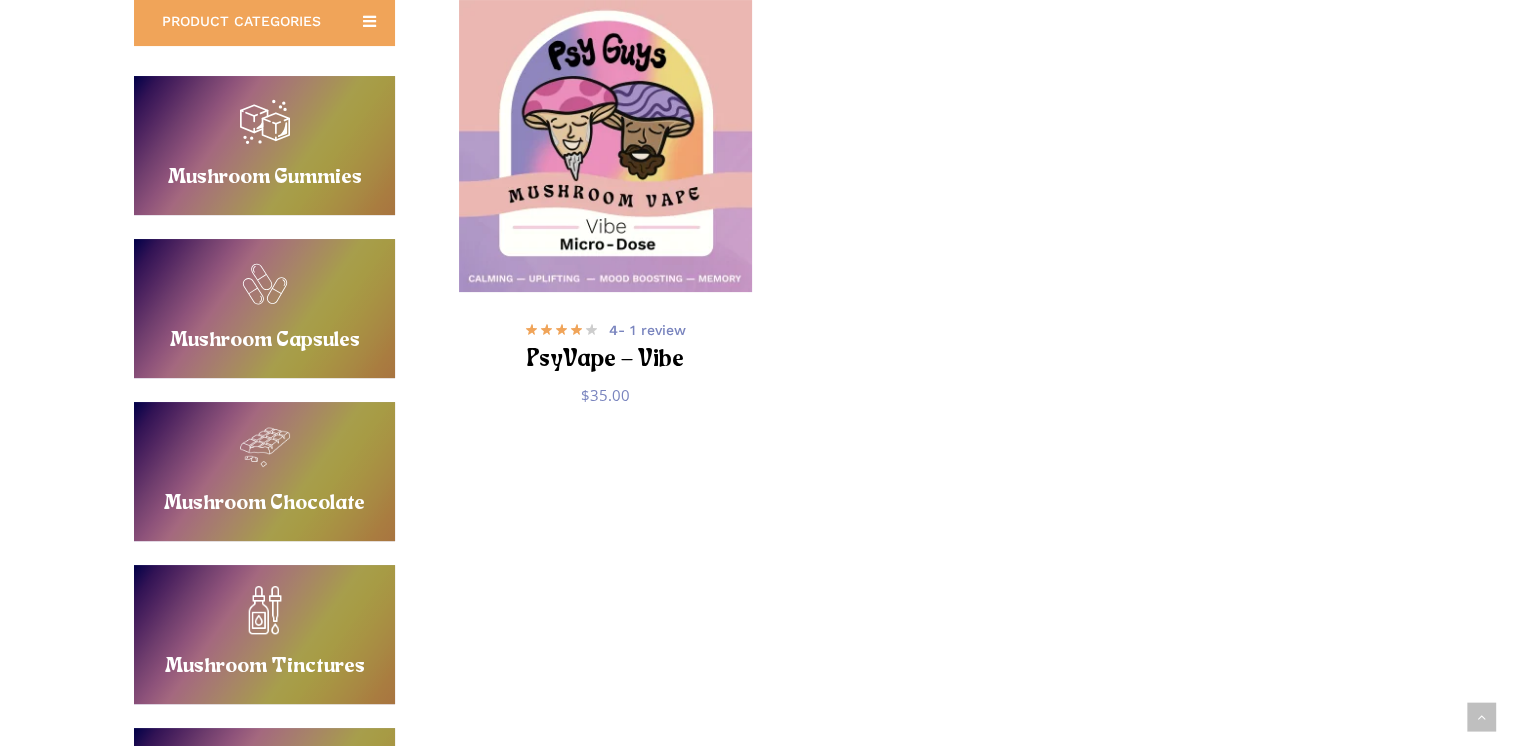 click on "Buy Mushroom Gummies" at bounding box center (264, 145) 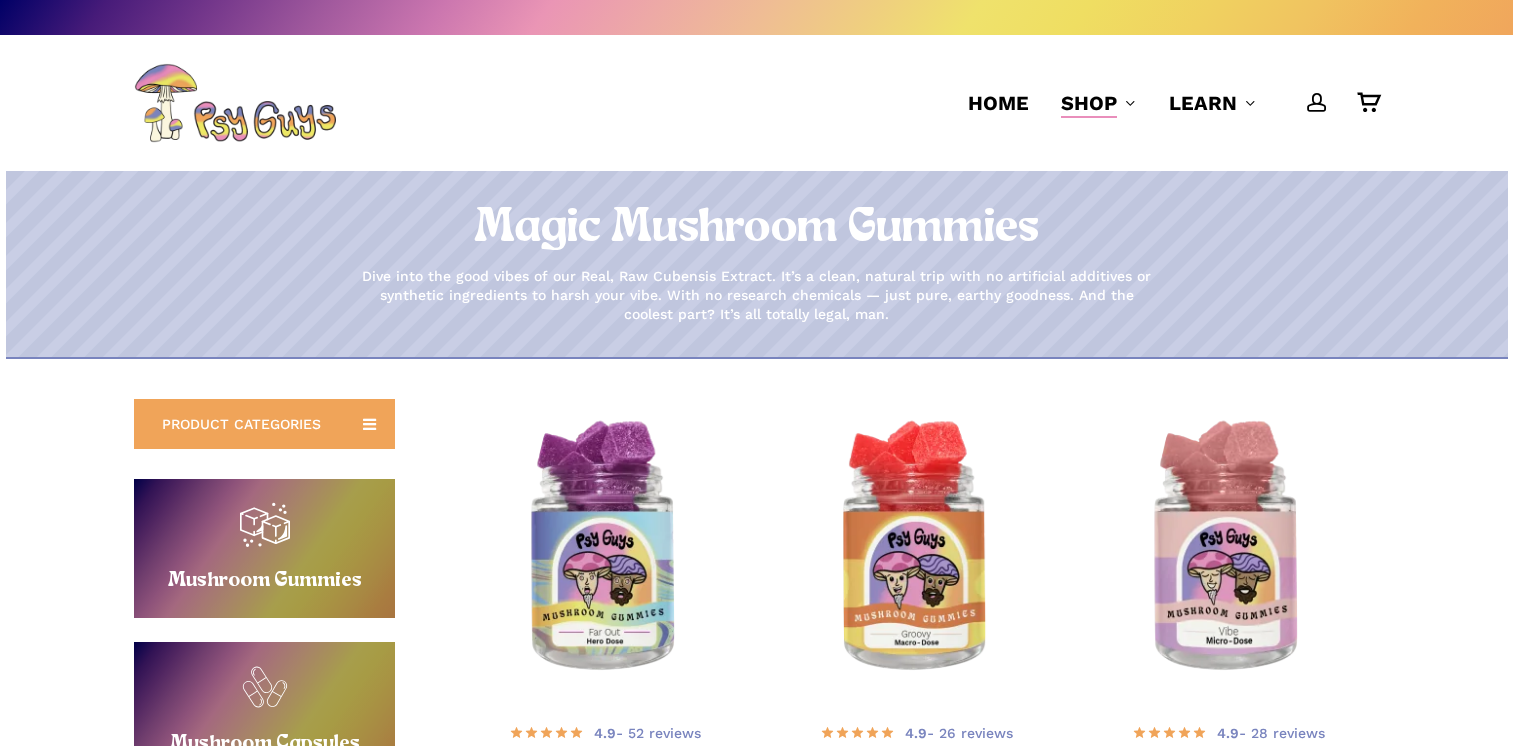 scroll, scrollTop: 0, scrollLeft: 0, axis: both 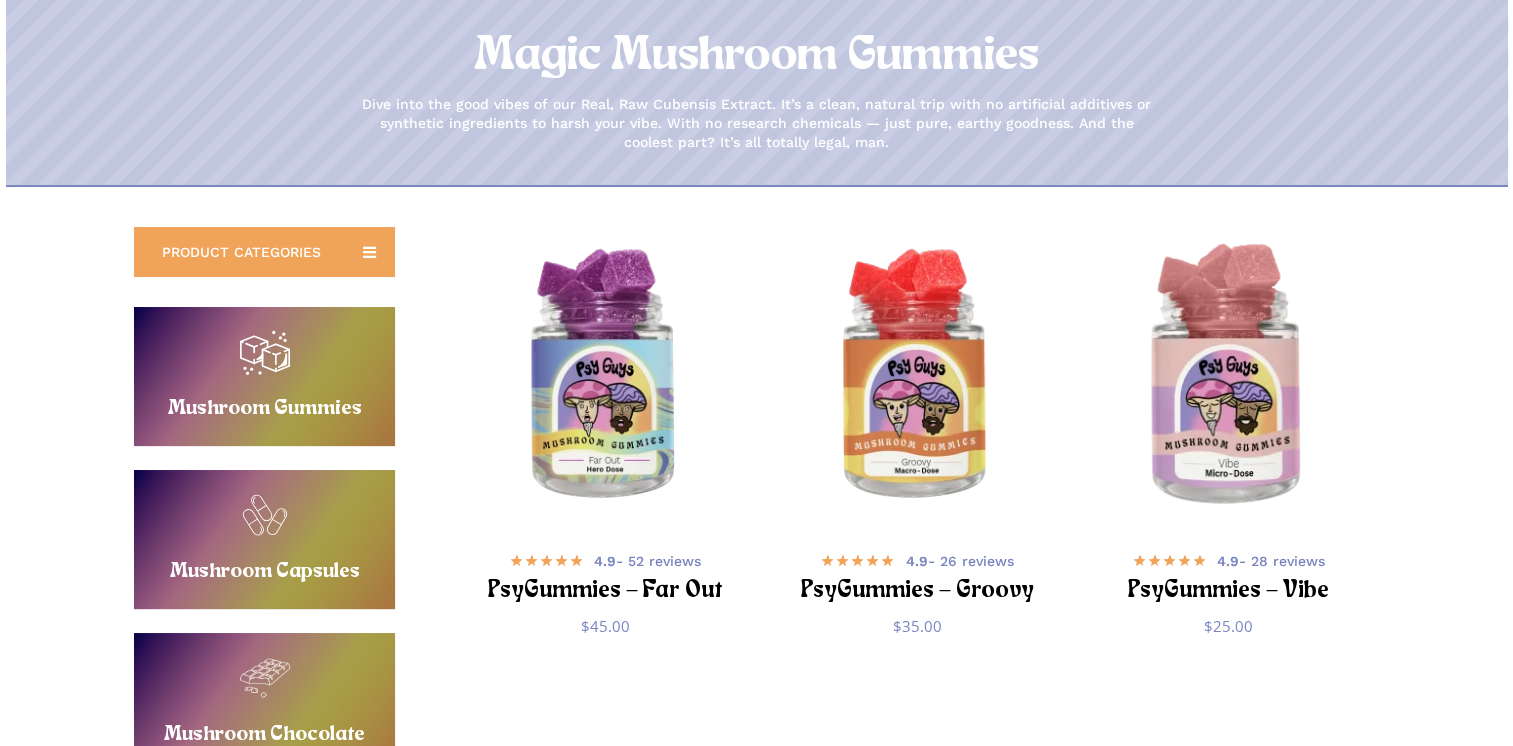 click at bounding box center (1228, 377) 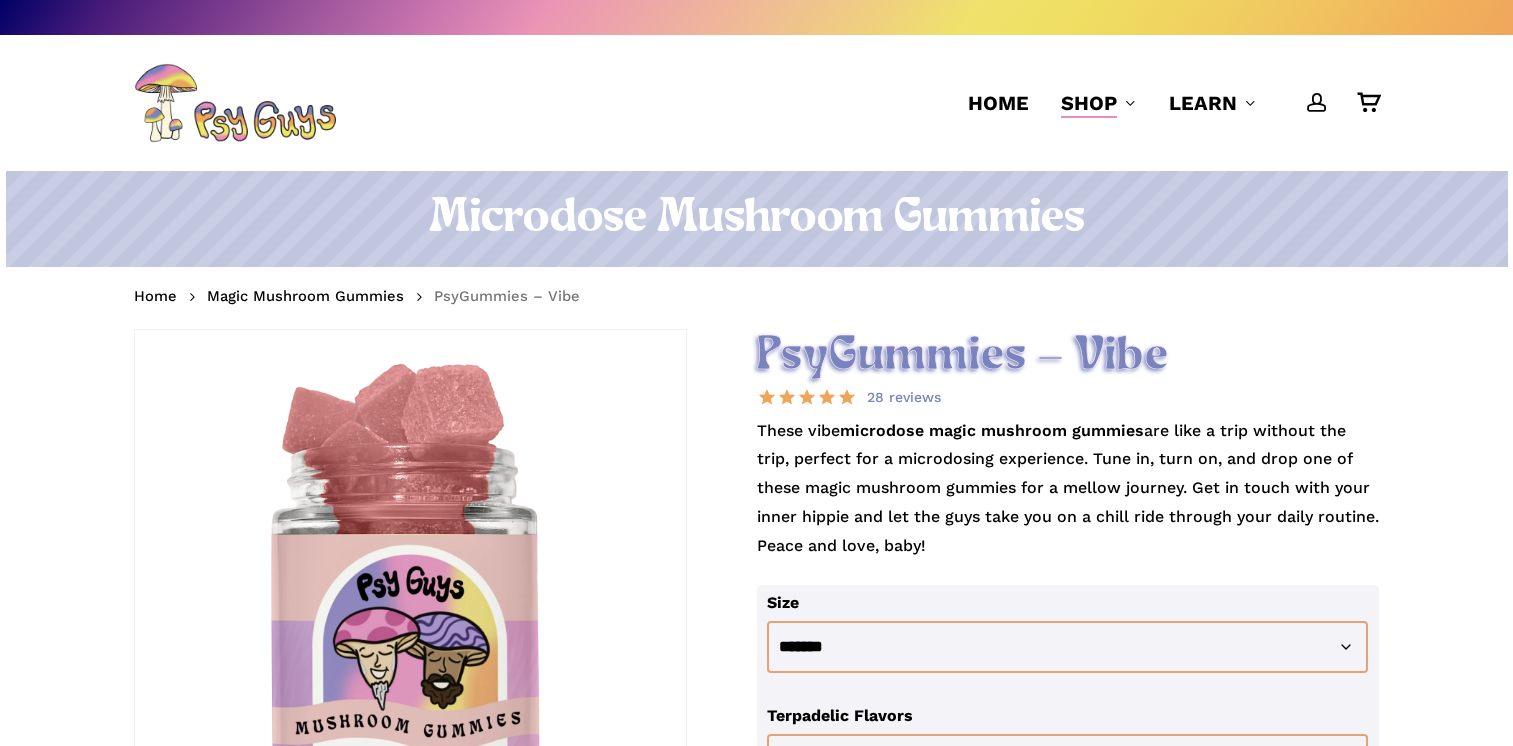 scroll, scrollTop: 0, scrollLeft: 0, axis: both 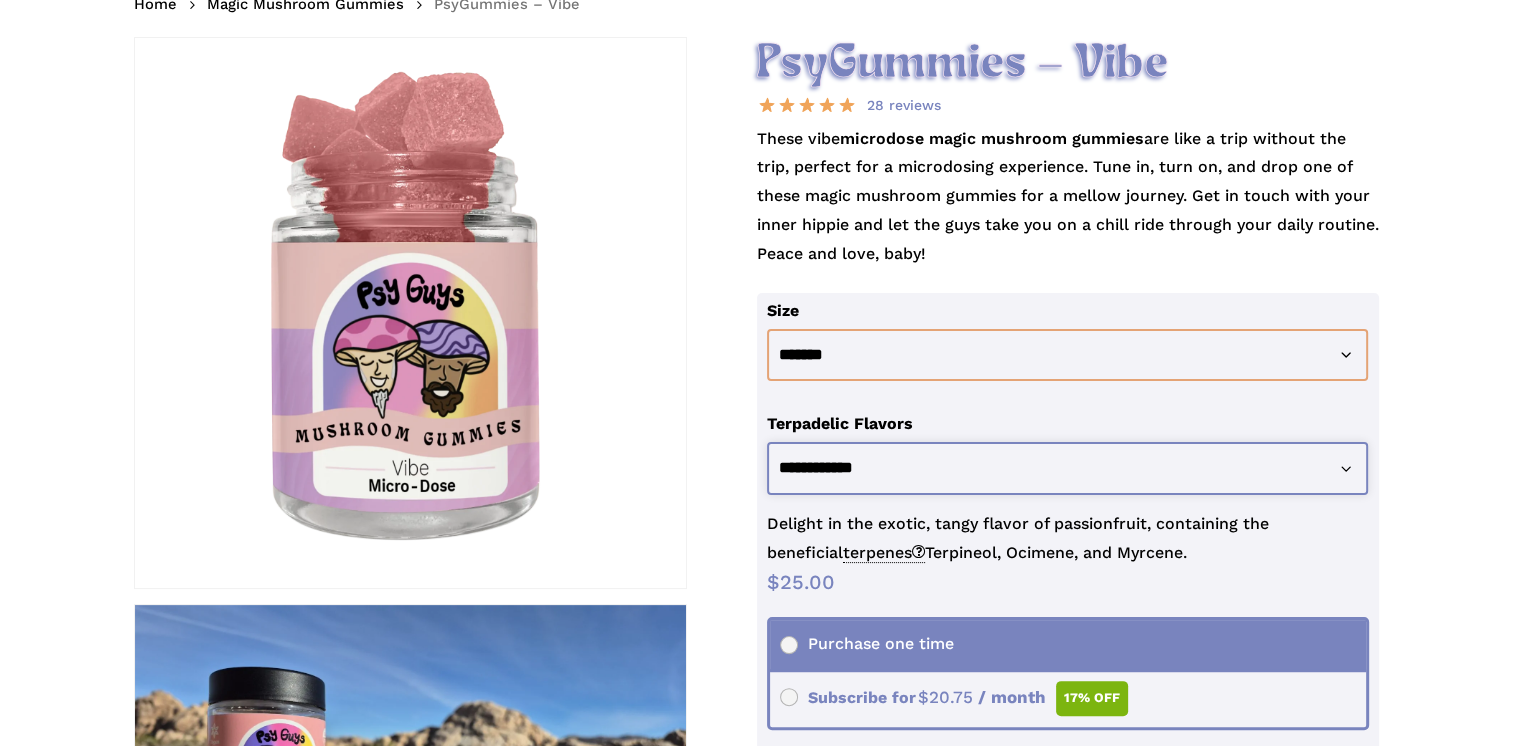 click on "**********" 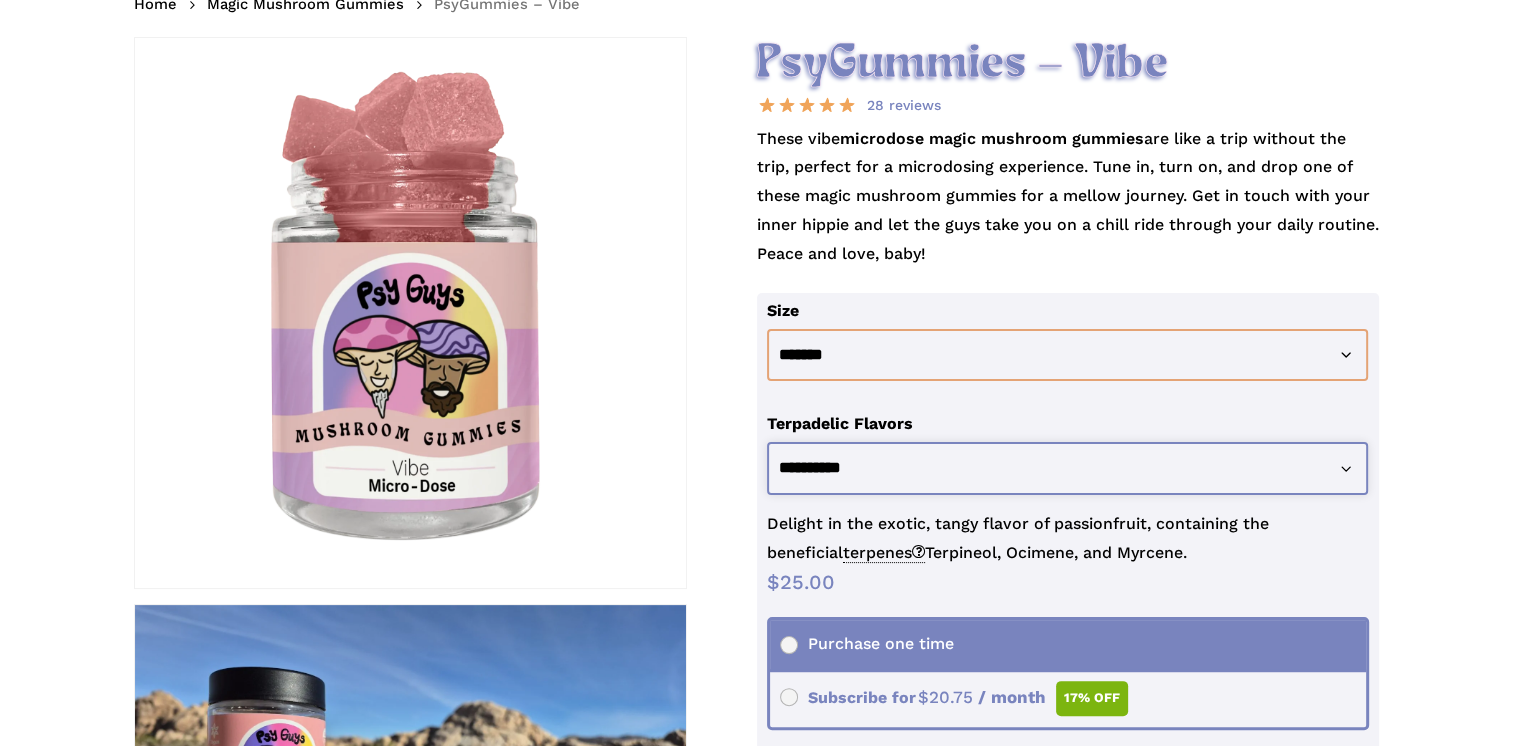 click on "**********" 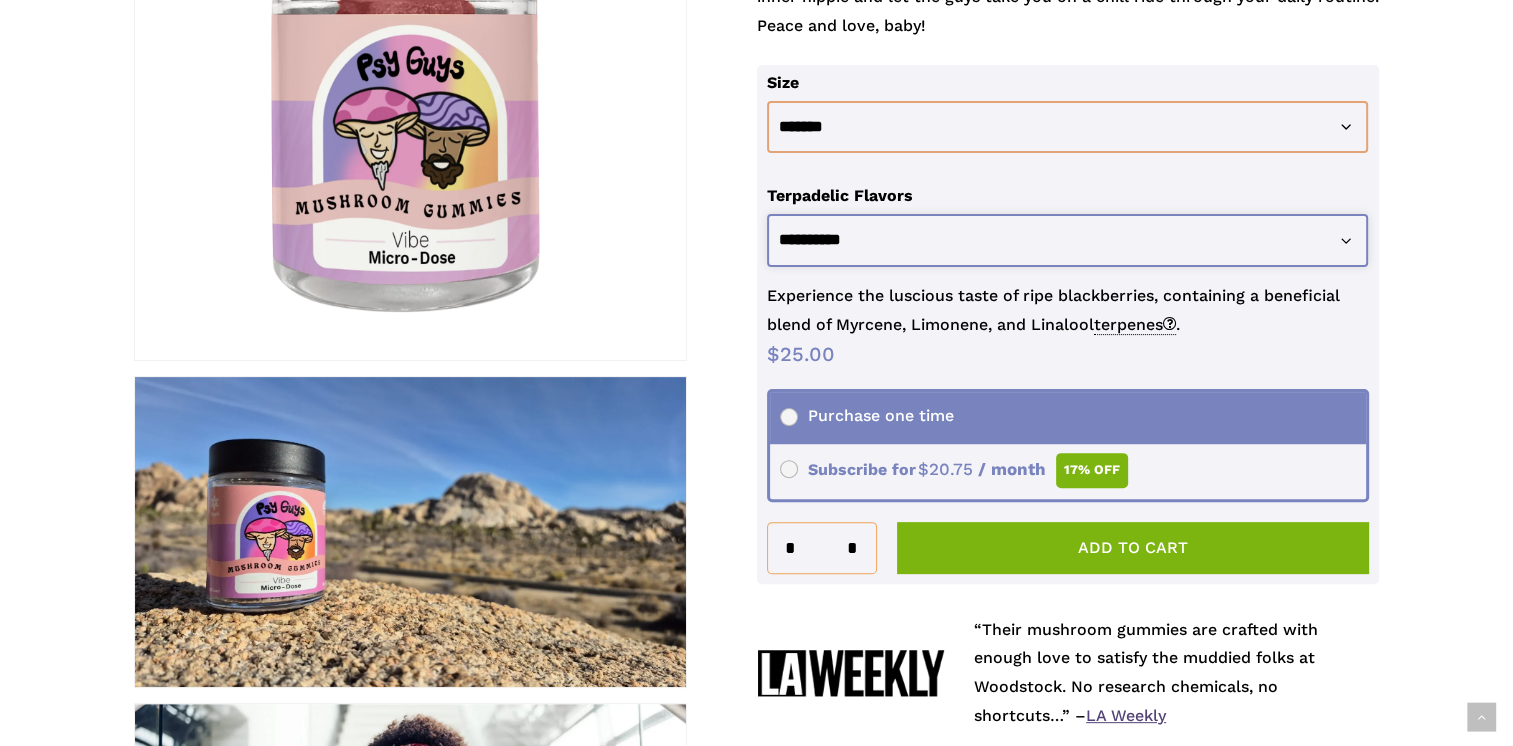 scroll, scrollTop: 586, scrollLeft: 0, axis: vertical 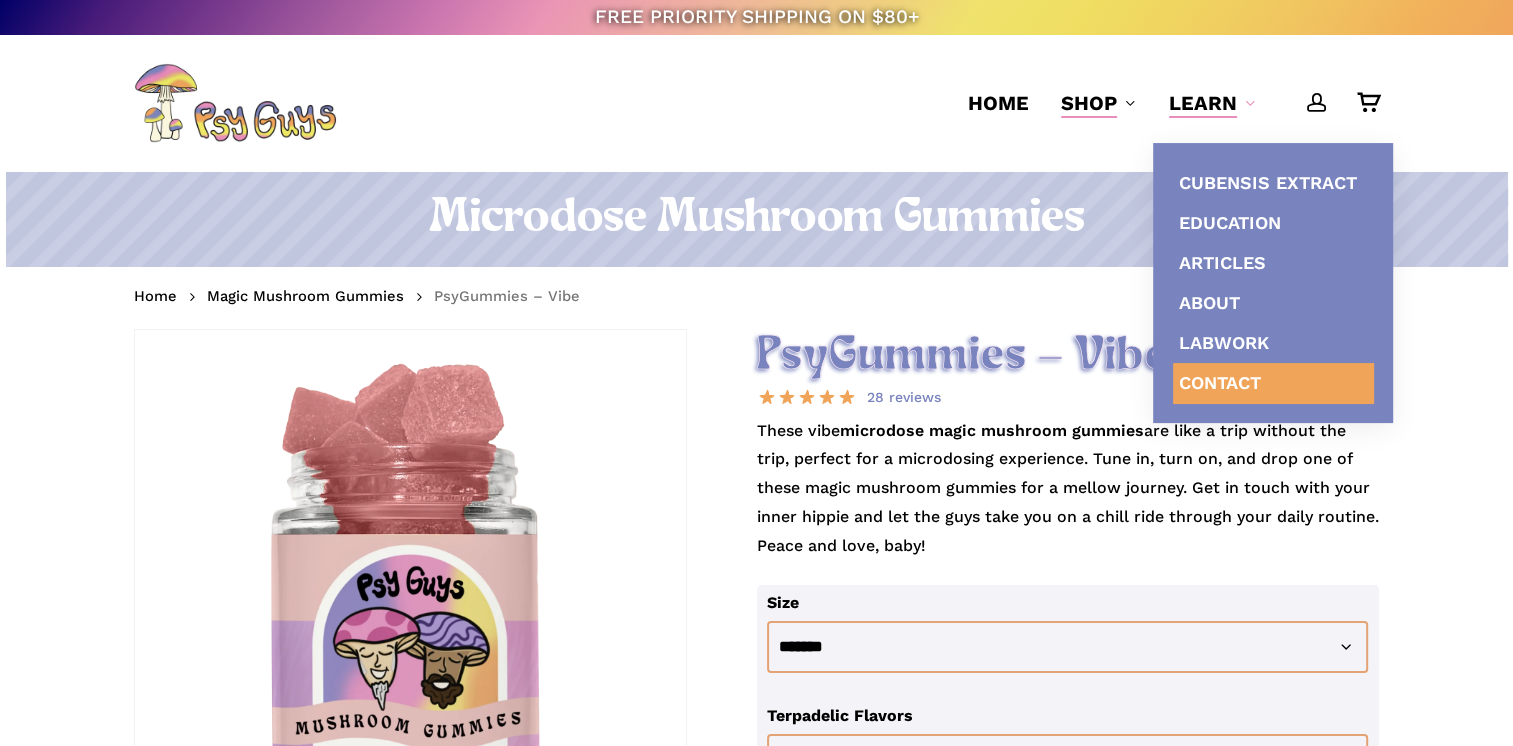 click on "Contact" at bounding box center (1220, 382) 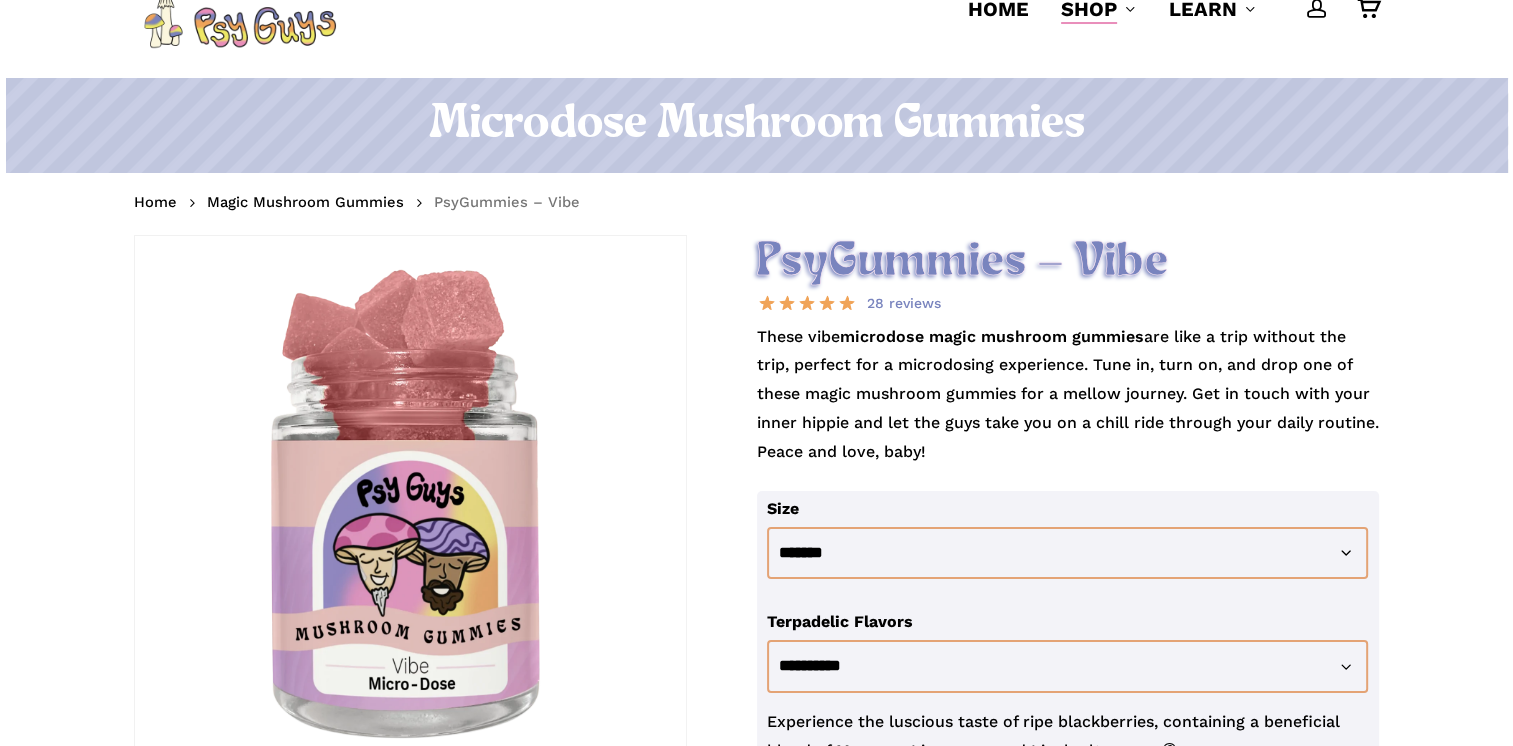 scroll, scrollTop: 188, scrollLeft: 0, axis: vertical 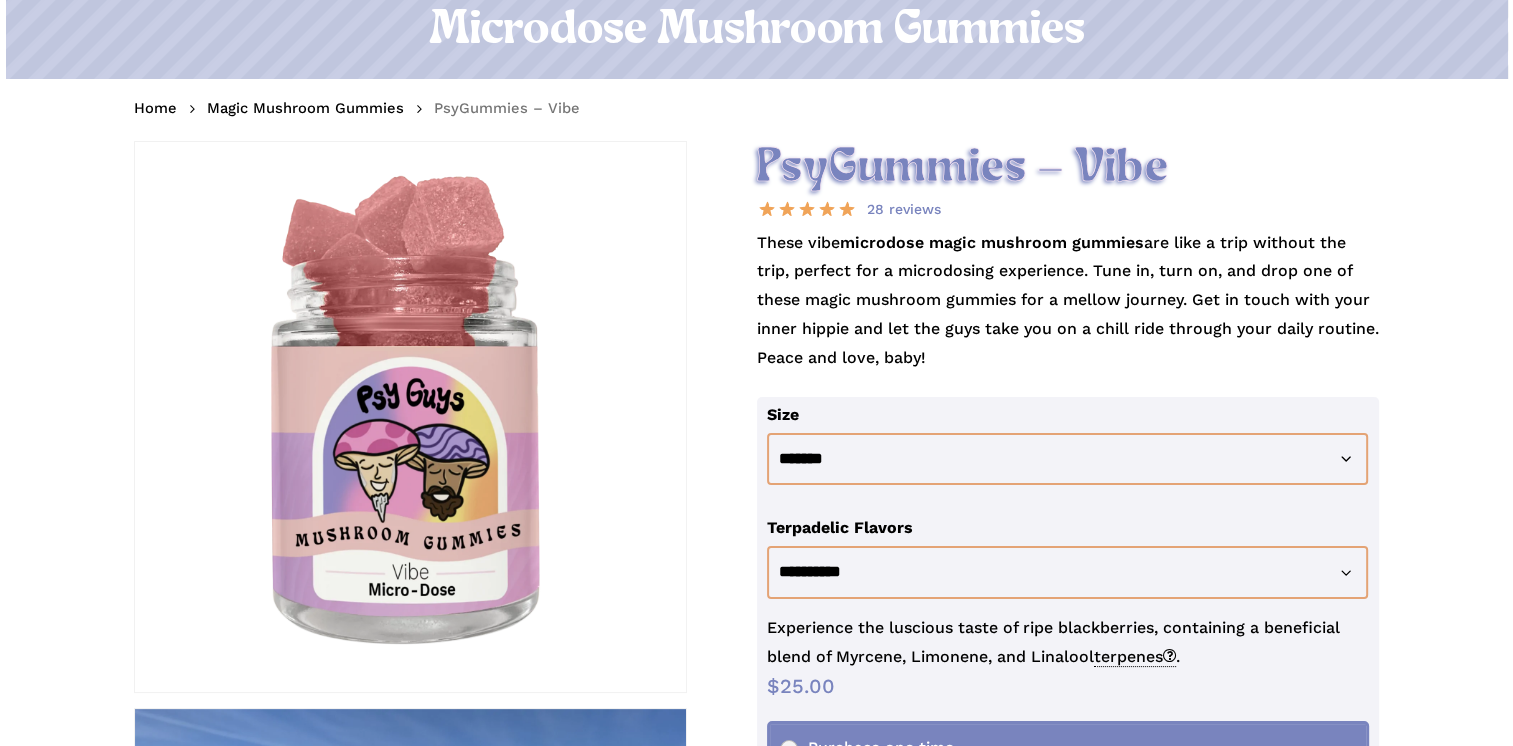 click on "Home     Magic Mushroom Gummies     PsyGummies – Vibe" at bounding box center [756, 110] 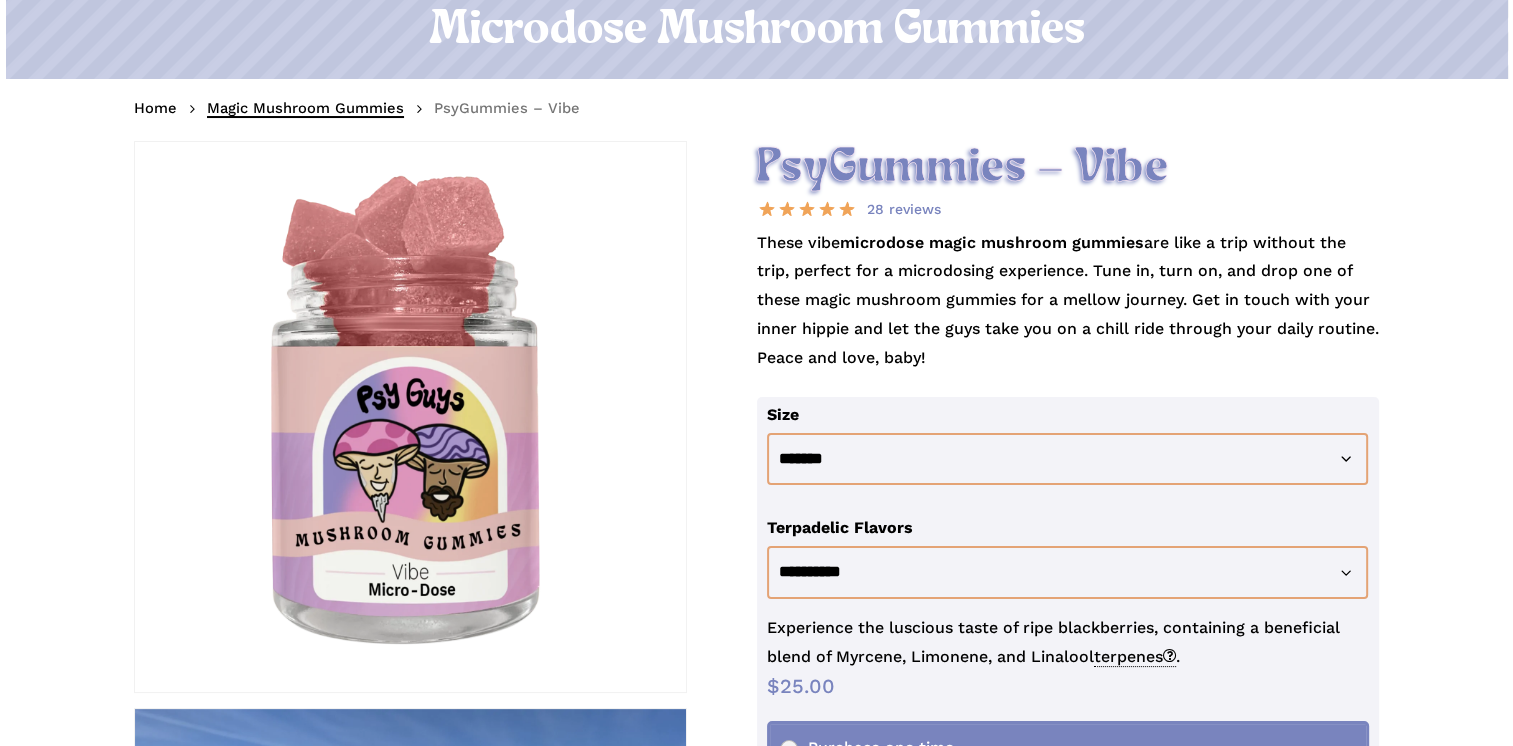 click on "Magic Mushroom Gummies" at bounding box center [305, 108] 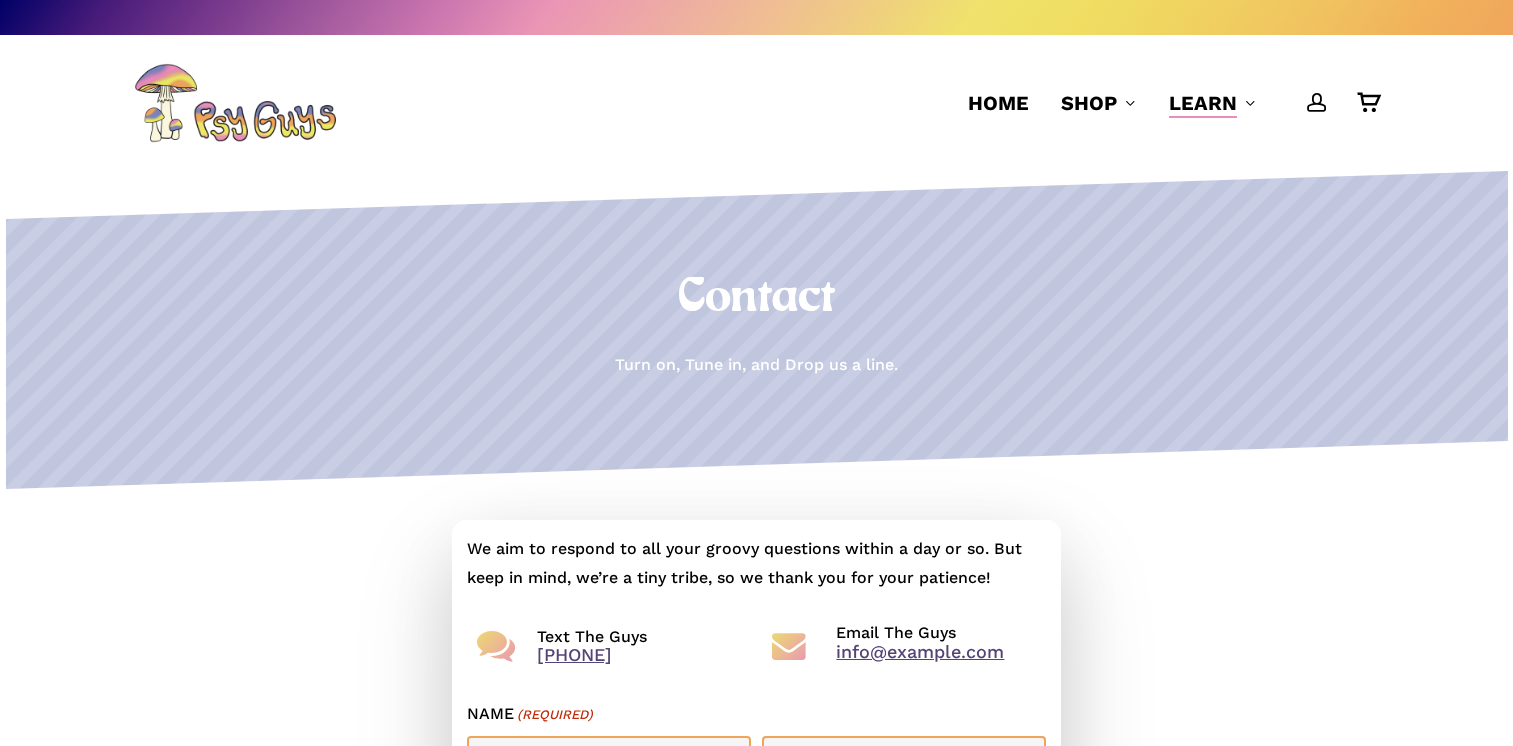 scroll, scrollTop: 0, scrollLeft: 0, axis: both 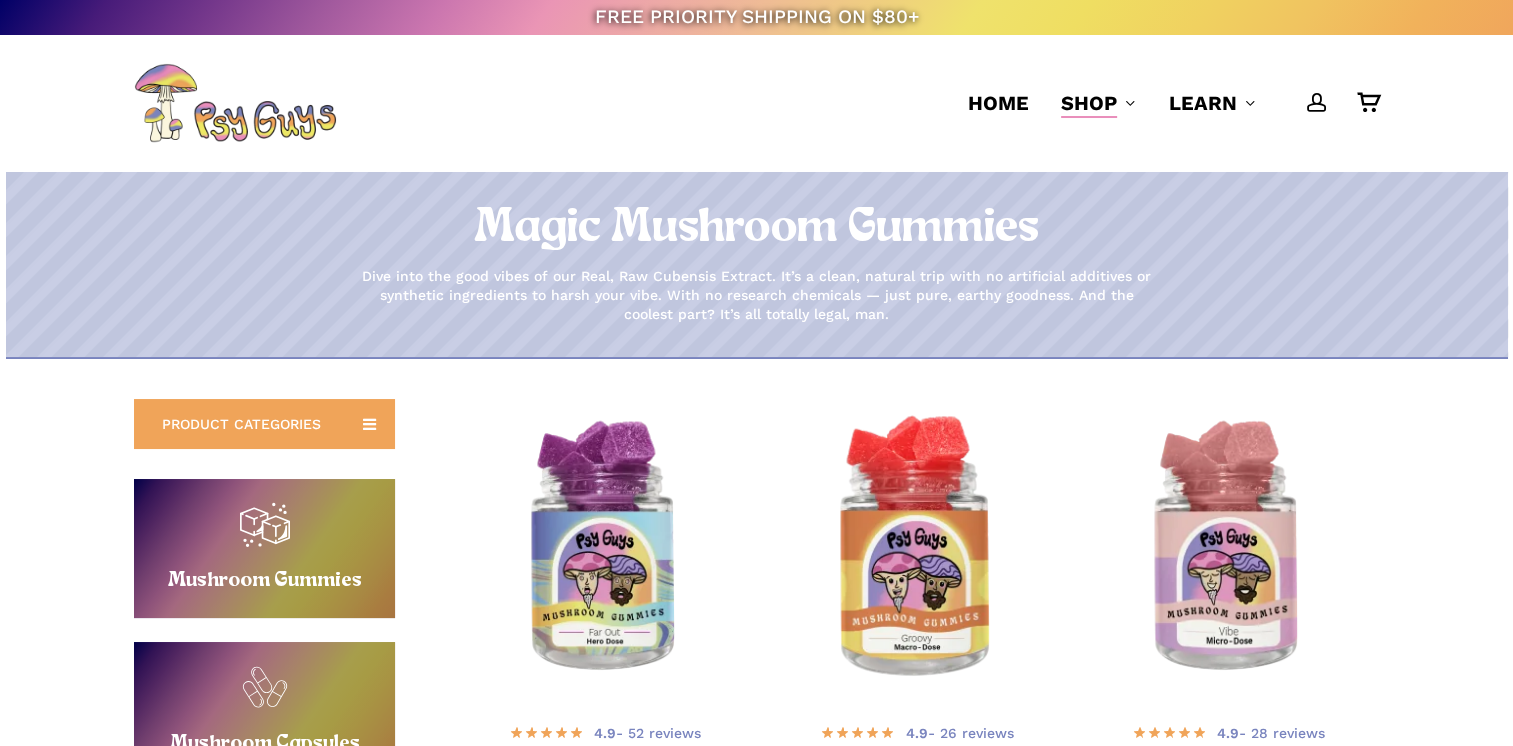 click at bounding box center (917, 549) 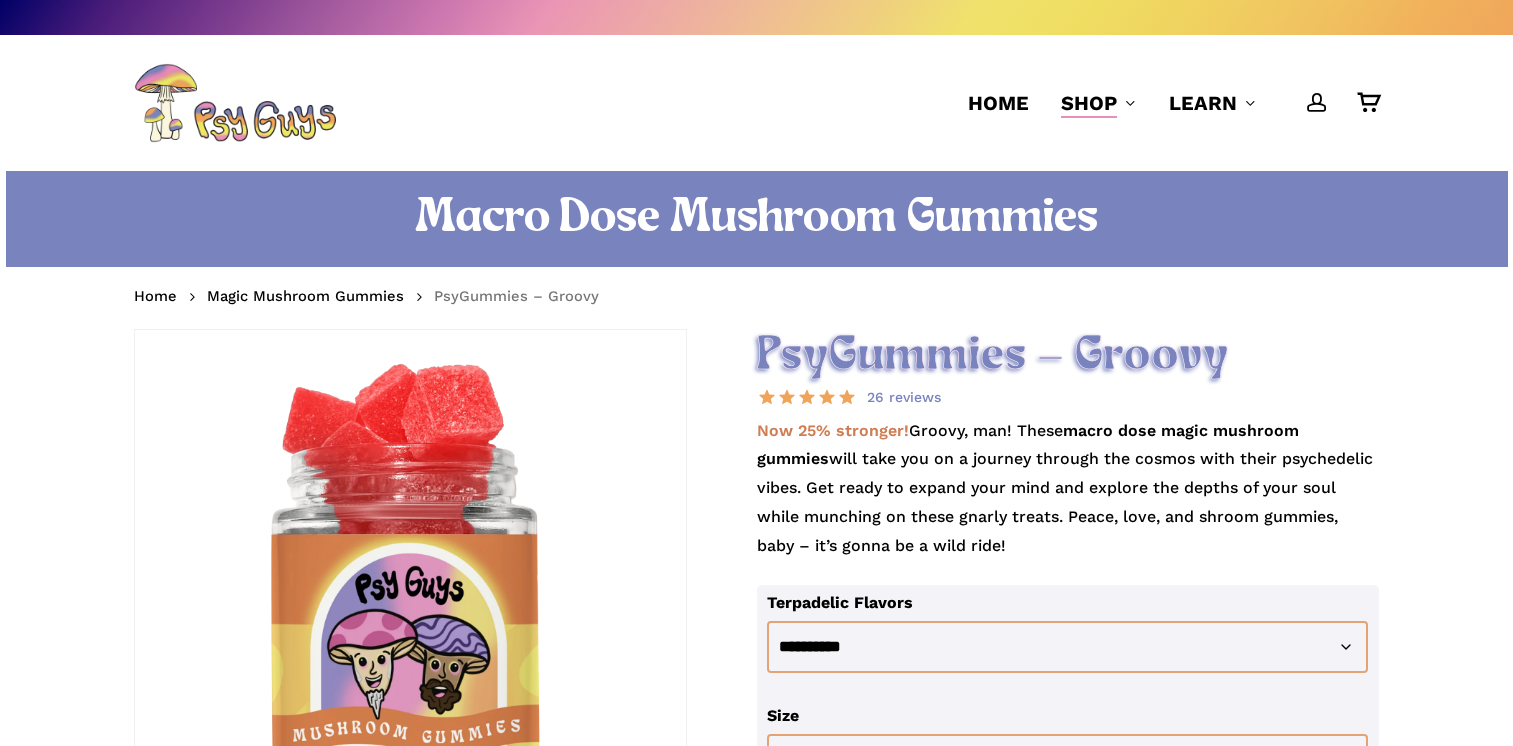 scroll, scrollTop: 0, scrollLeft: 0, axis: both 